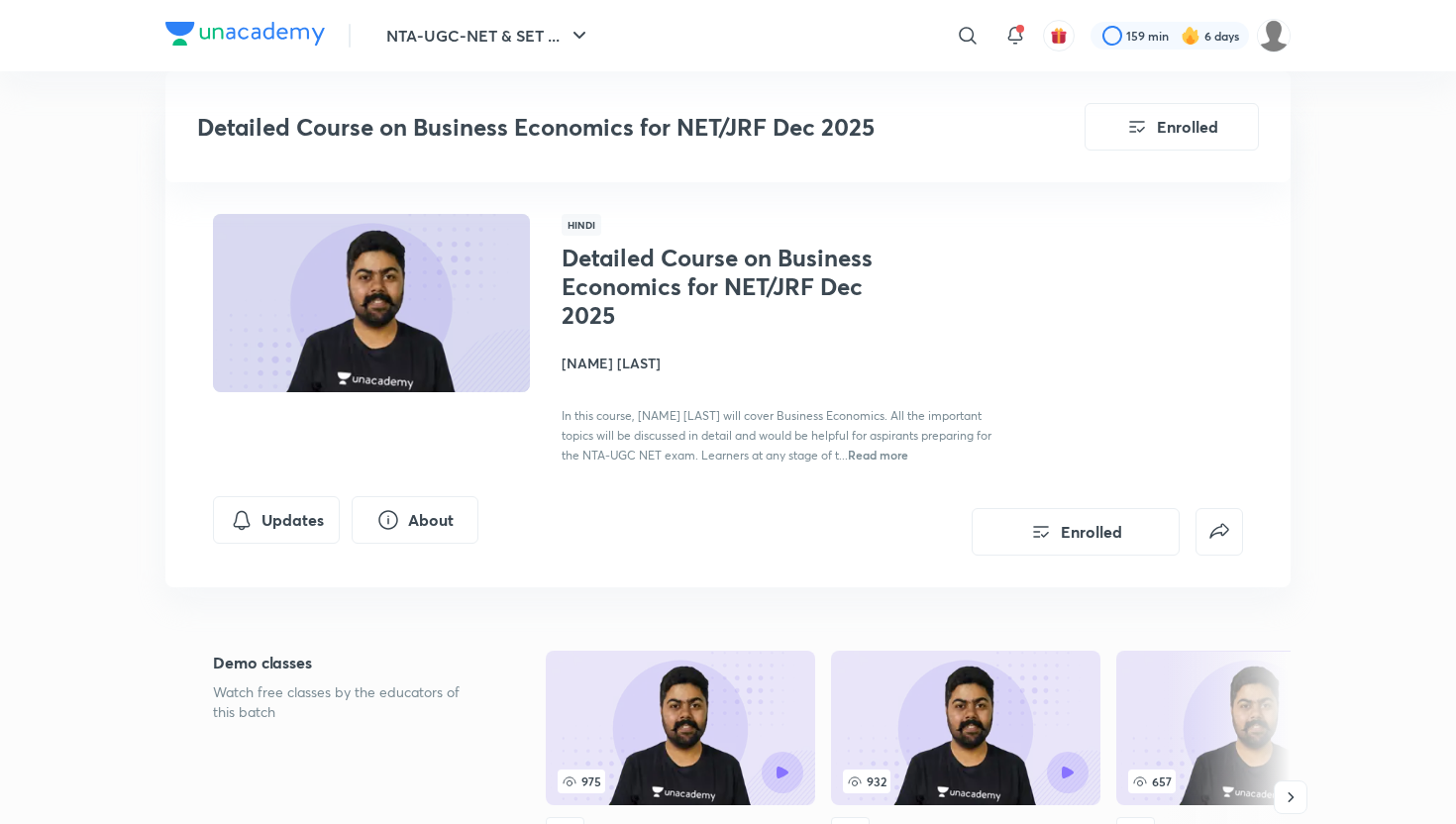 scroll, scrollTop: 2464, scrollLeft: 0, axis: vertical 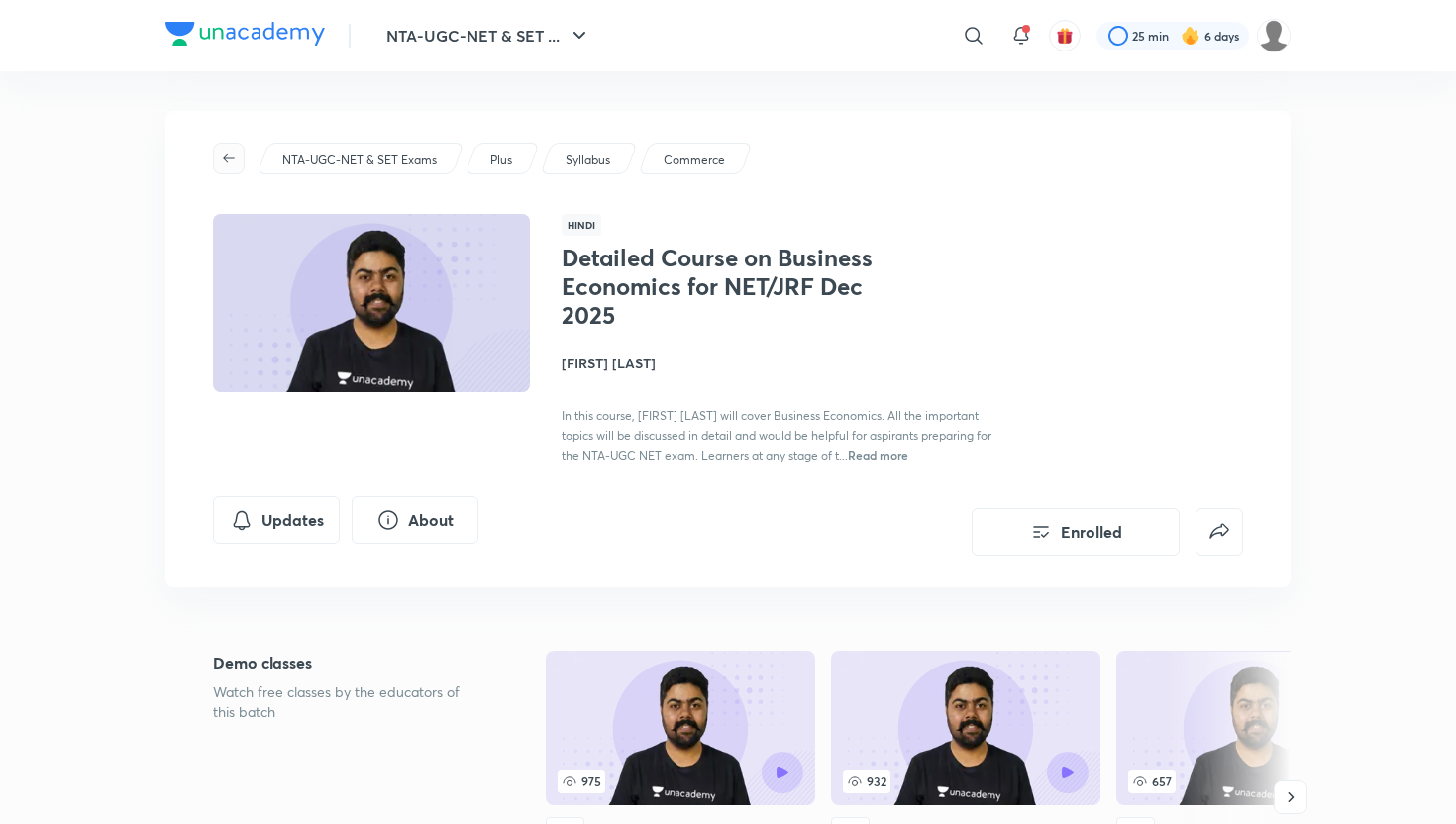 click 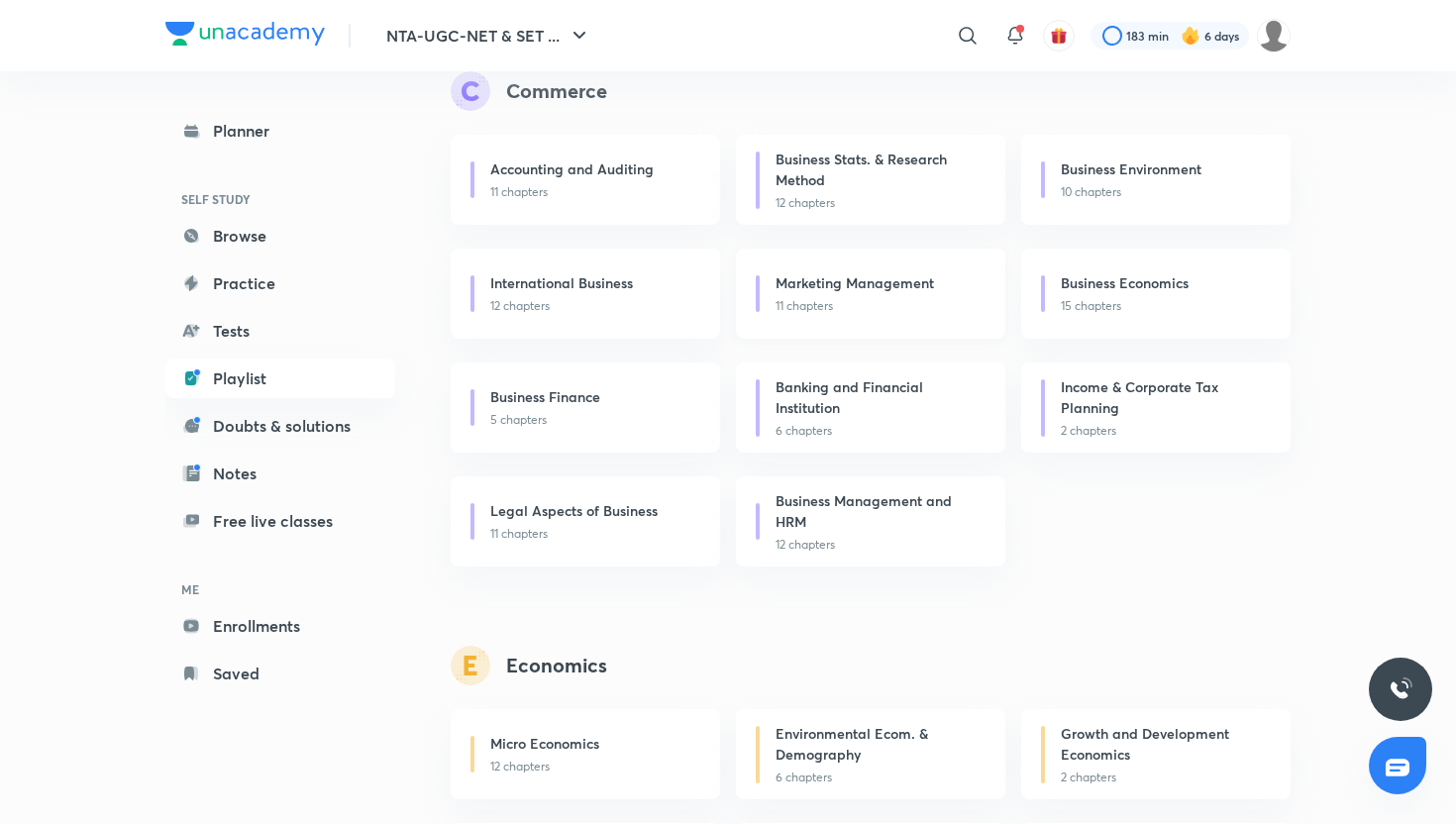 scroll, scrollTop: 0, scrollLeft: 0, axis: both 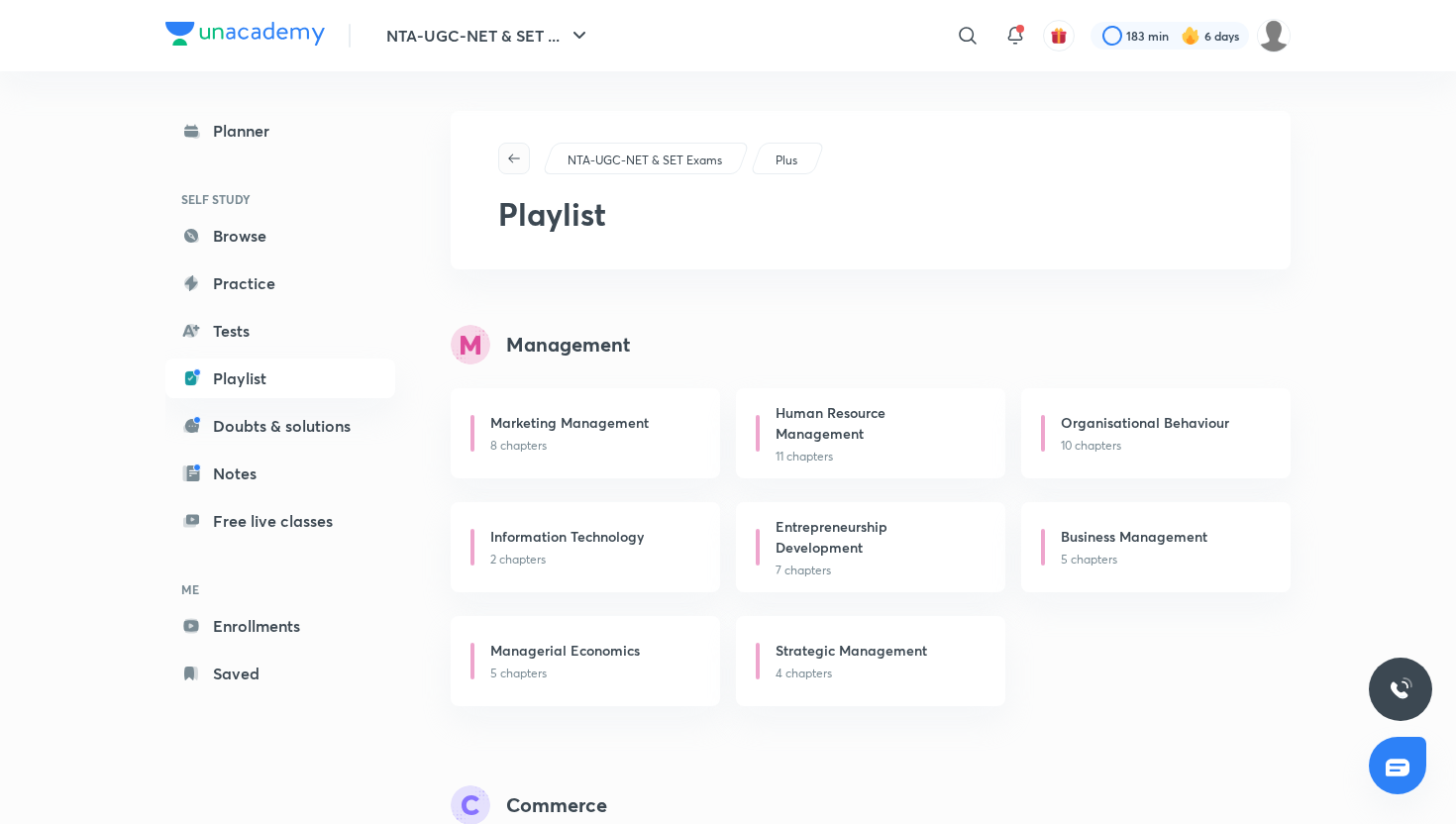 click 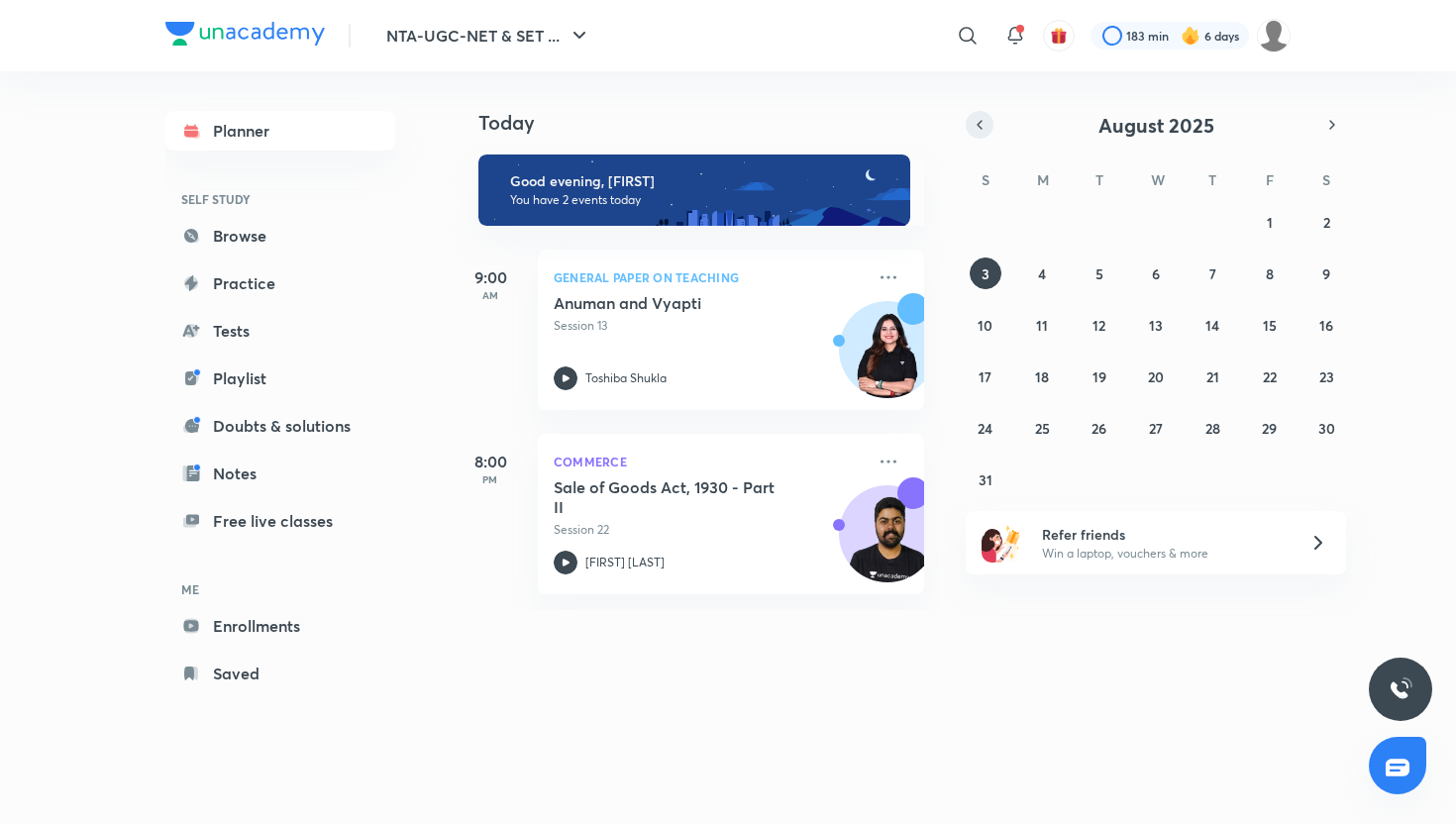click 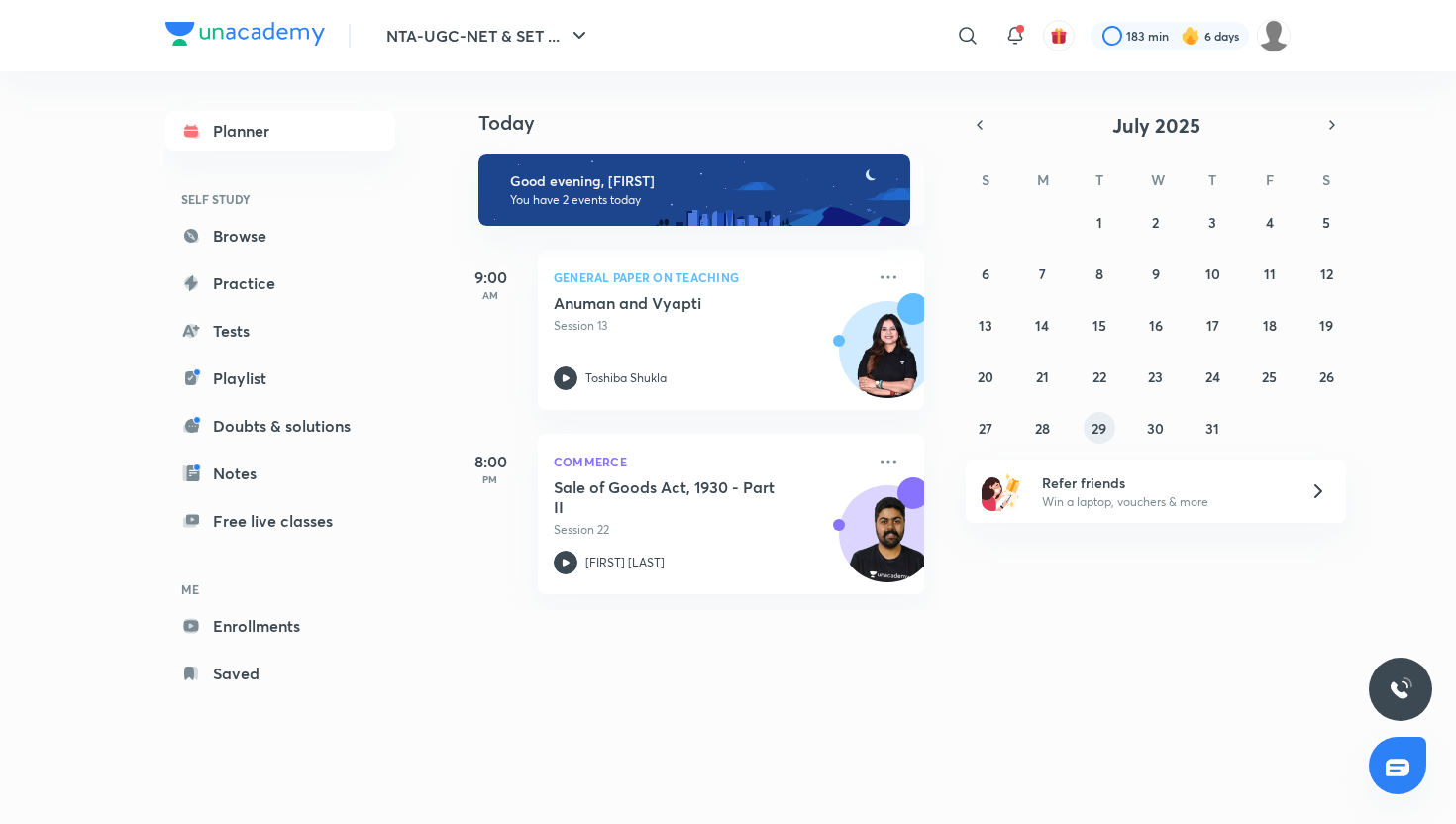 click on "29" at bounding box center [1099, 428] 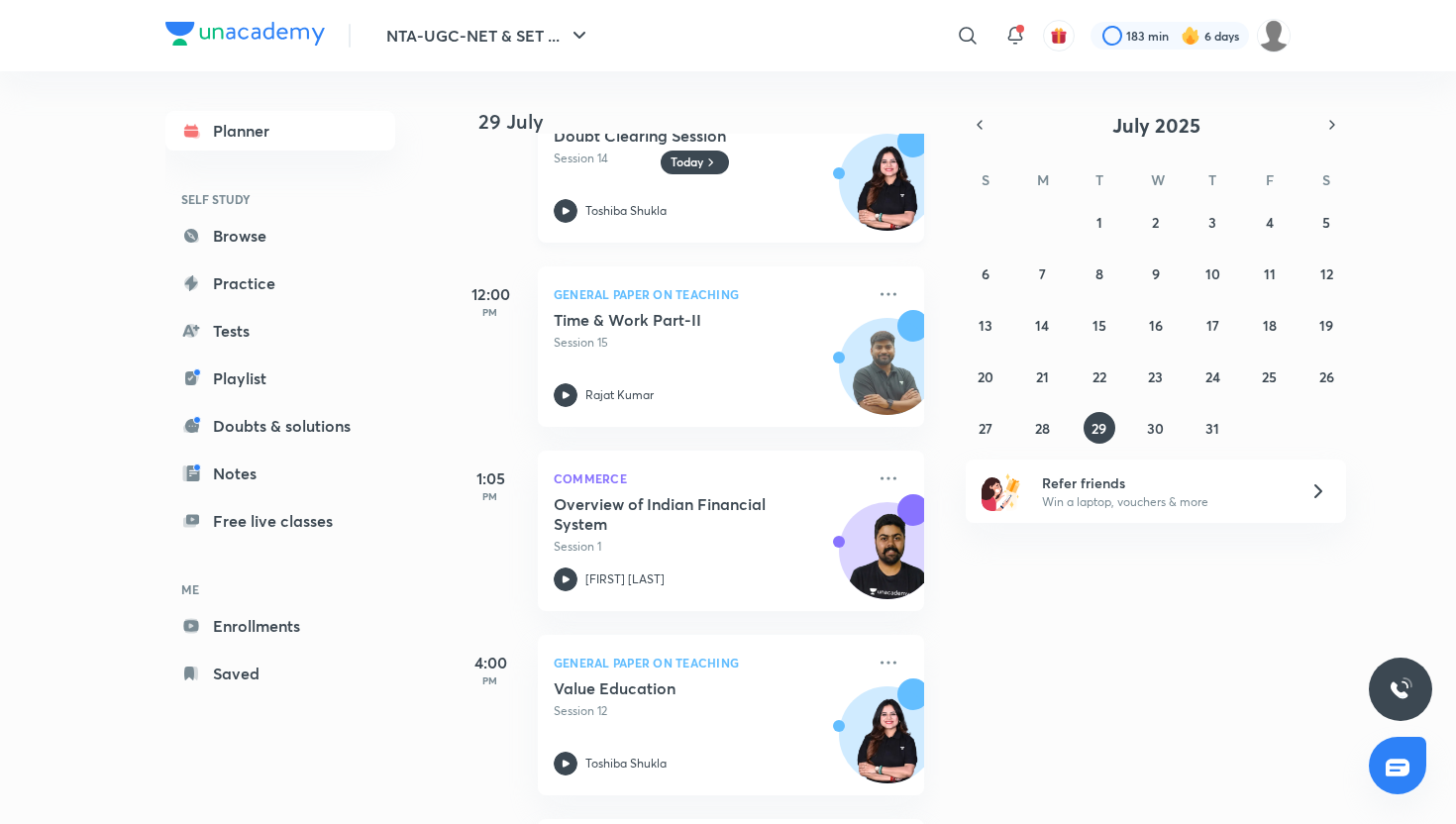 scroll, scrollTop: 444, scrollLeft: 0, axis: vertical 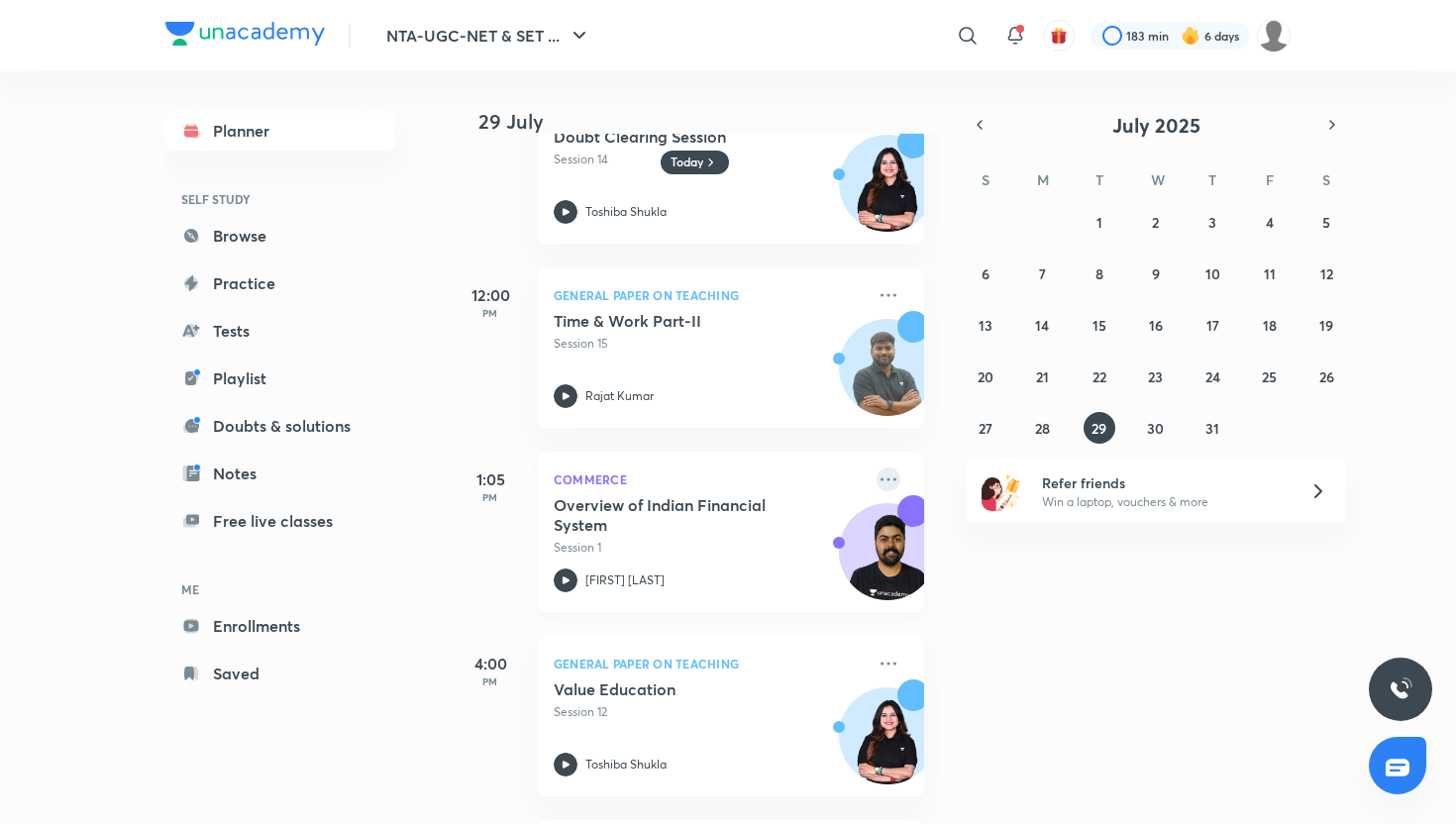 click 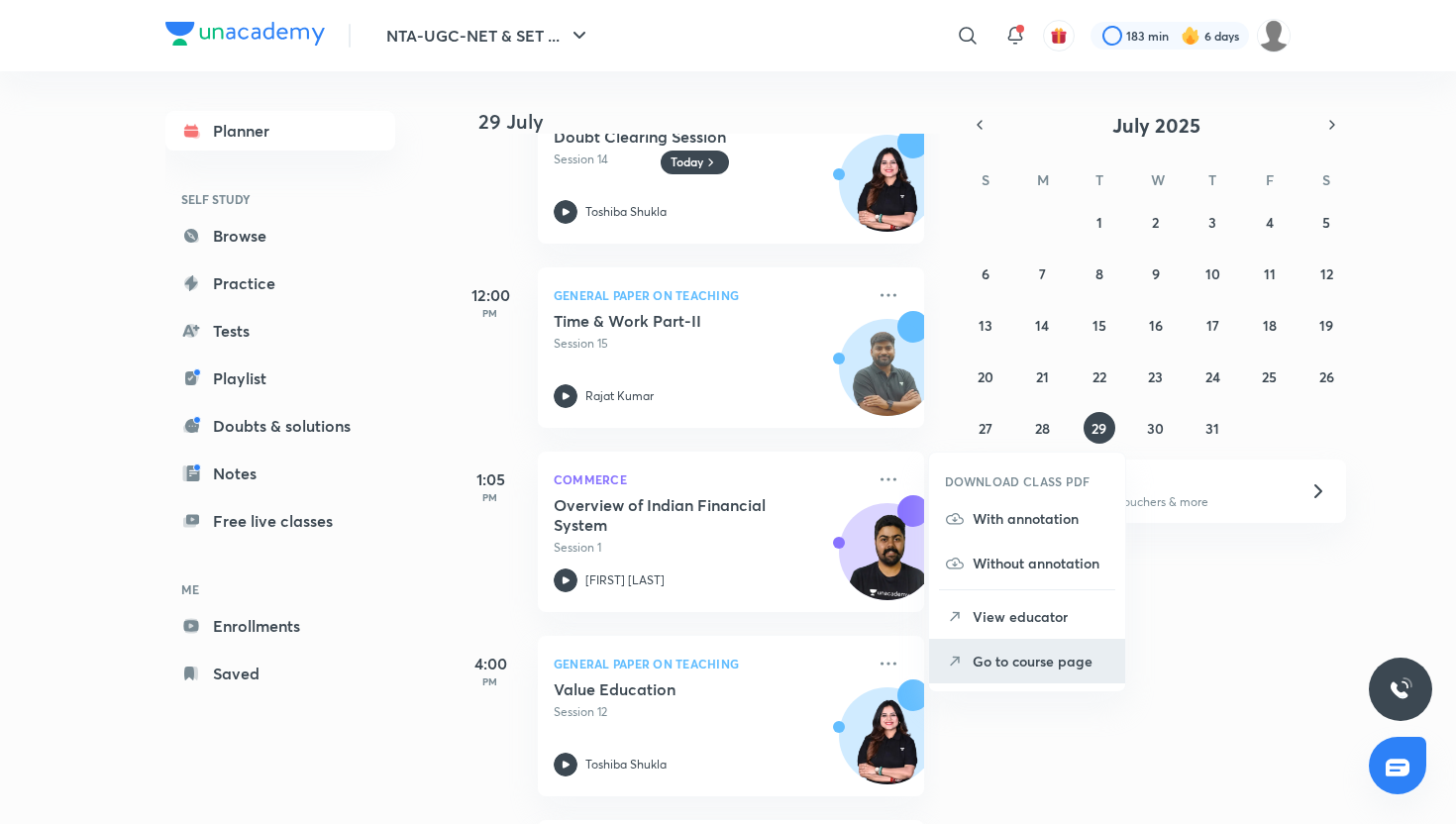 click 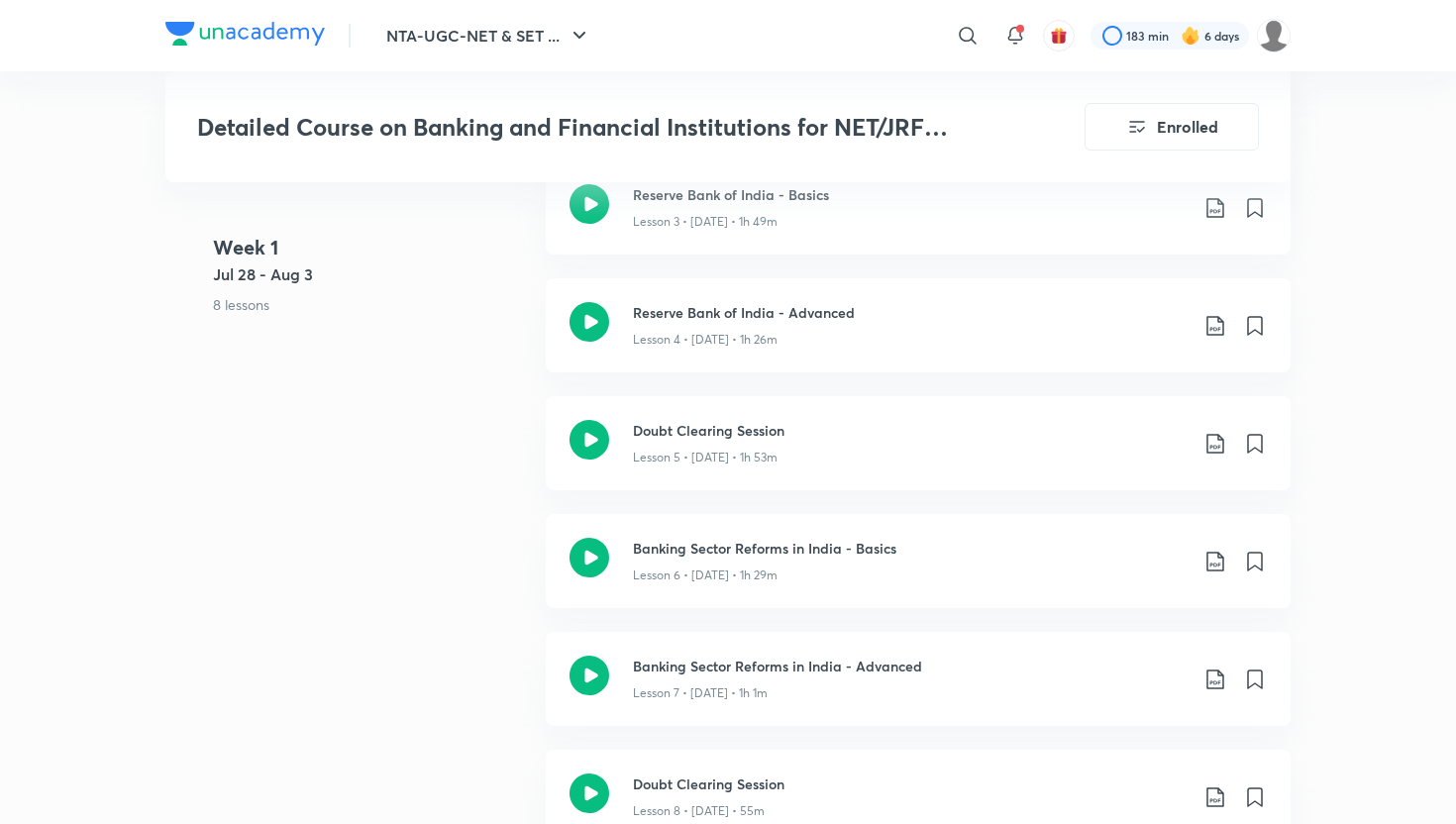 scroll, scrollTop: 0, scrollLeft: 0, axis: both 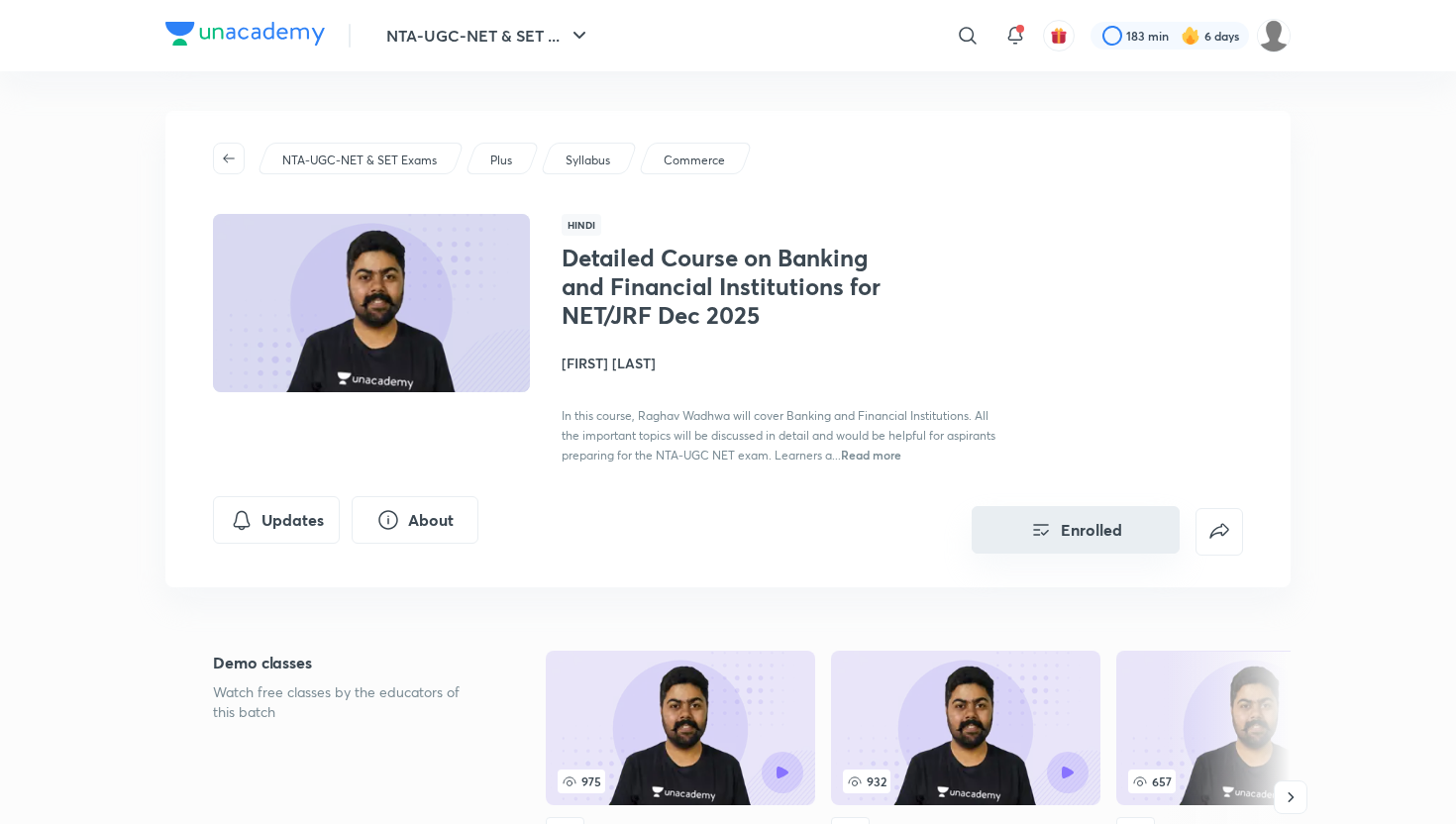 click 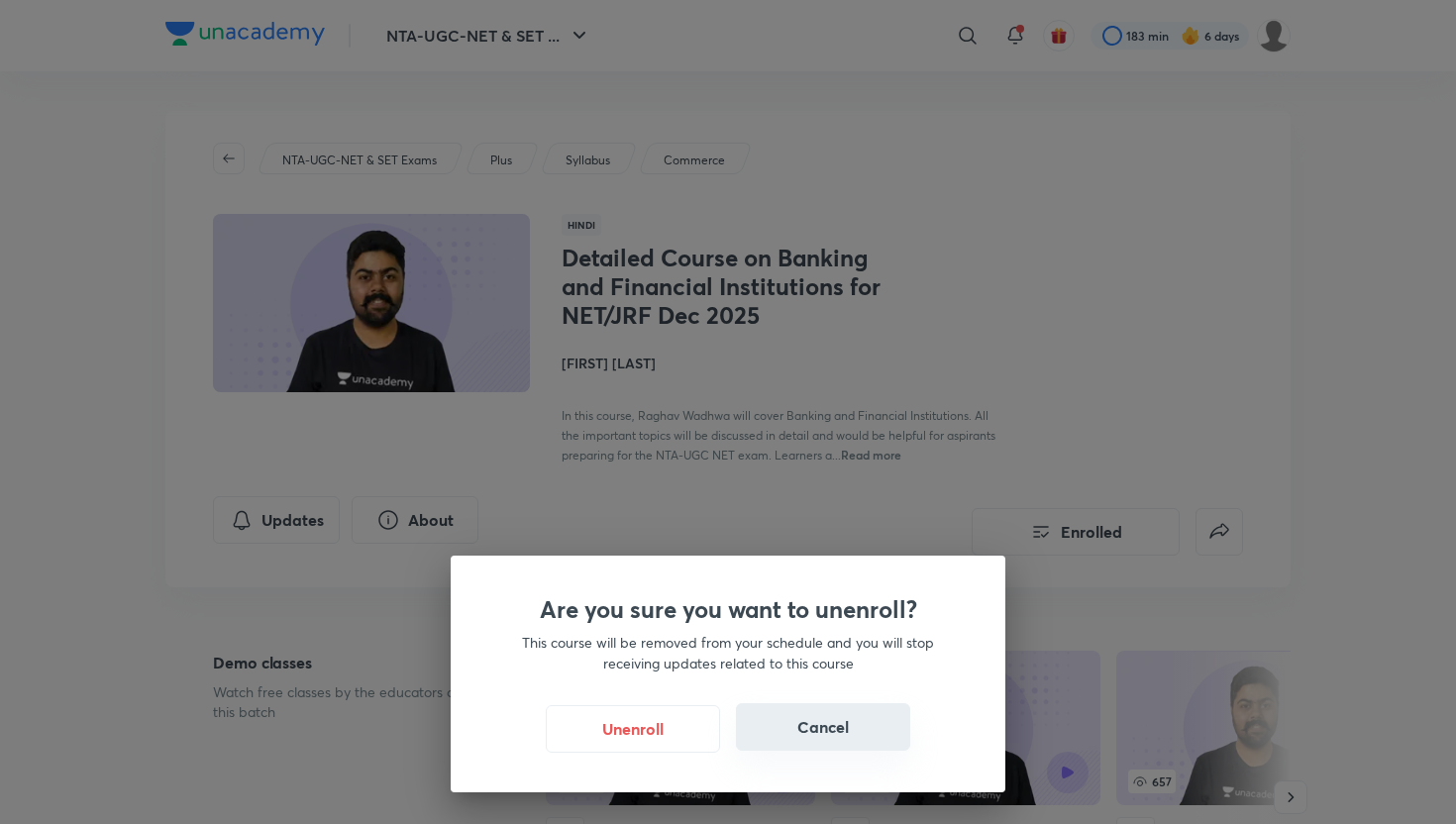 click on "Cancel" at bounding box center [823, 727] 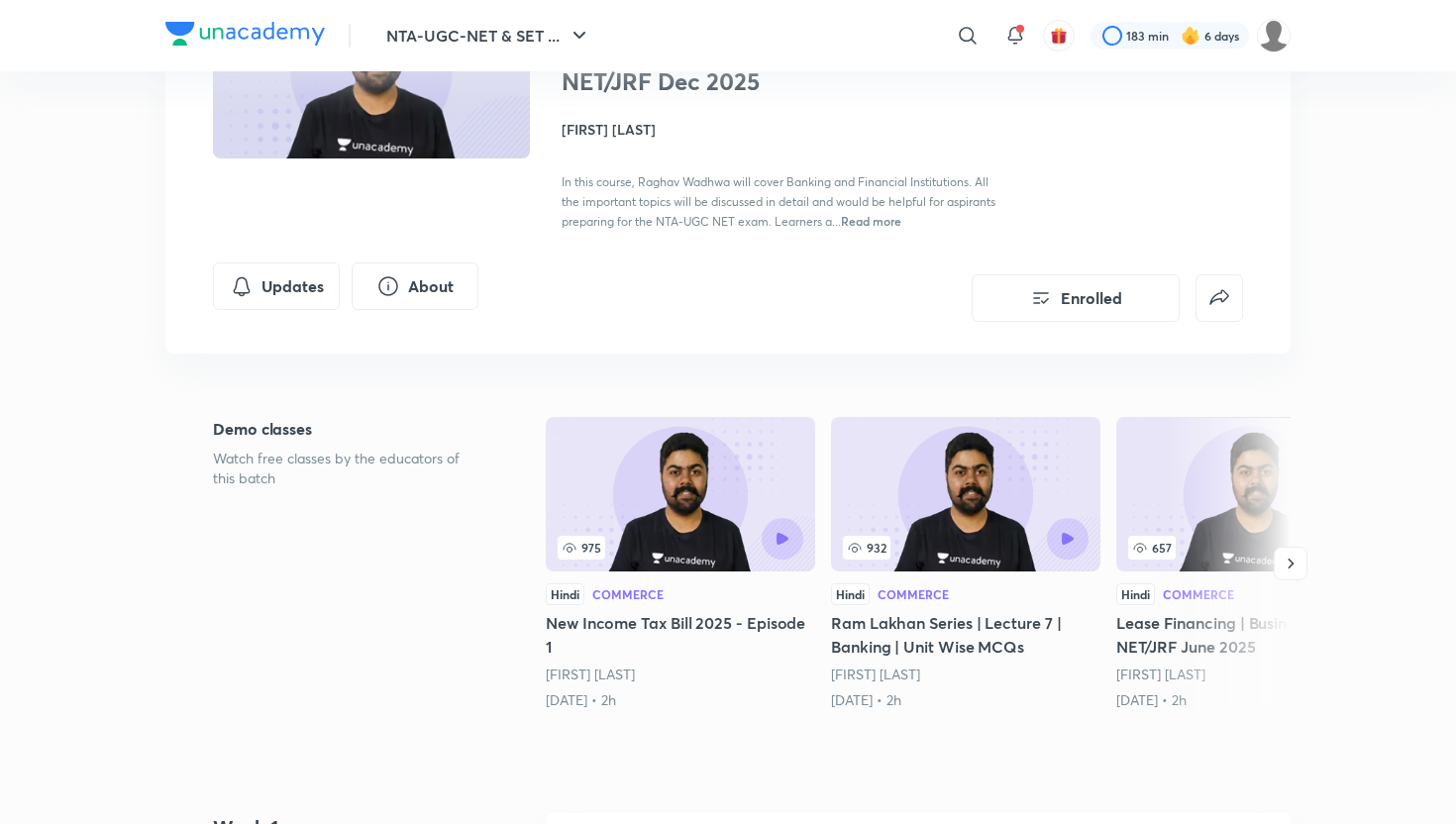 scroll, scrollTop: 0, scrollLeft: 0, axis: both 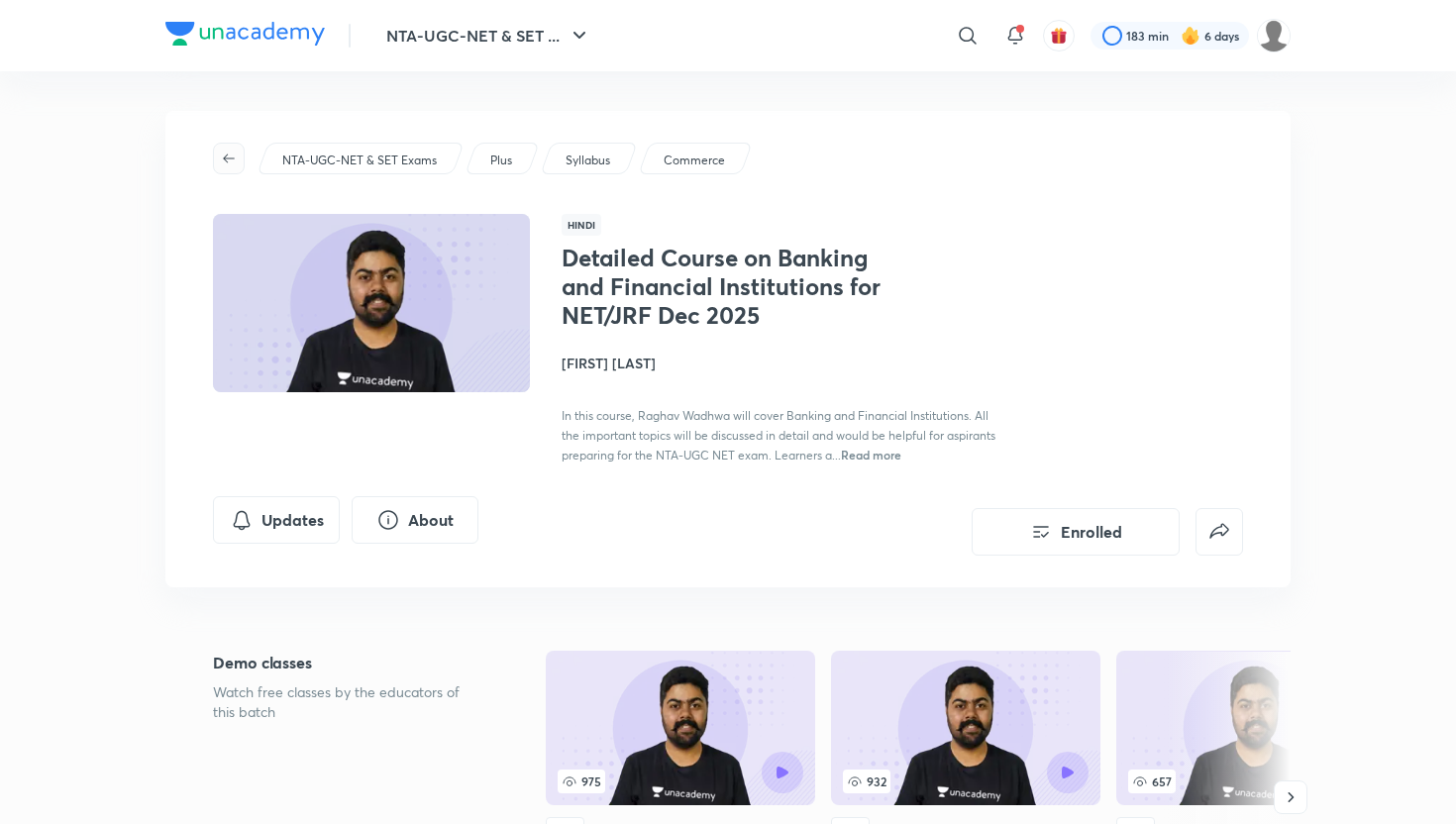 click 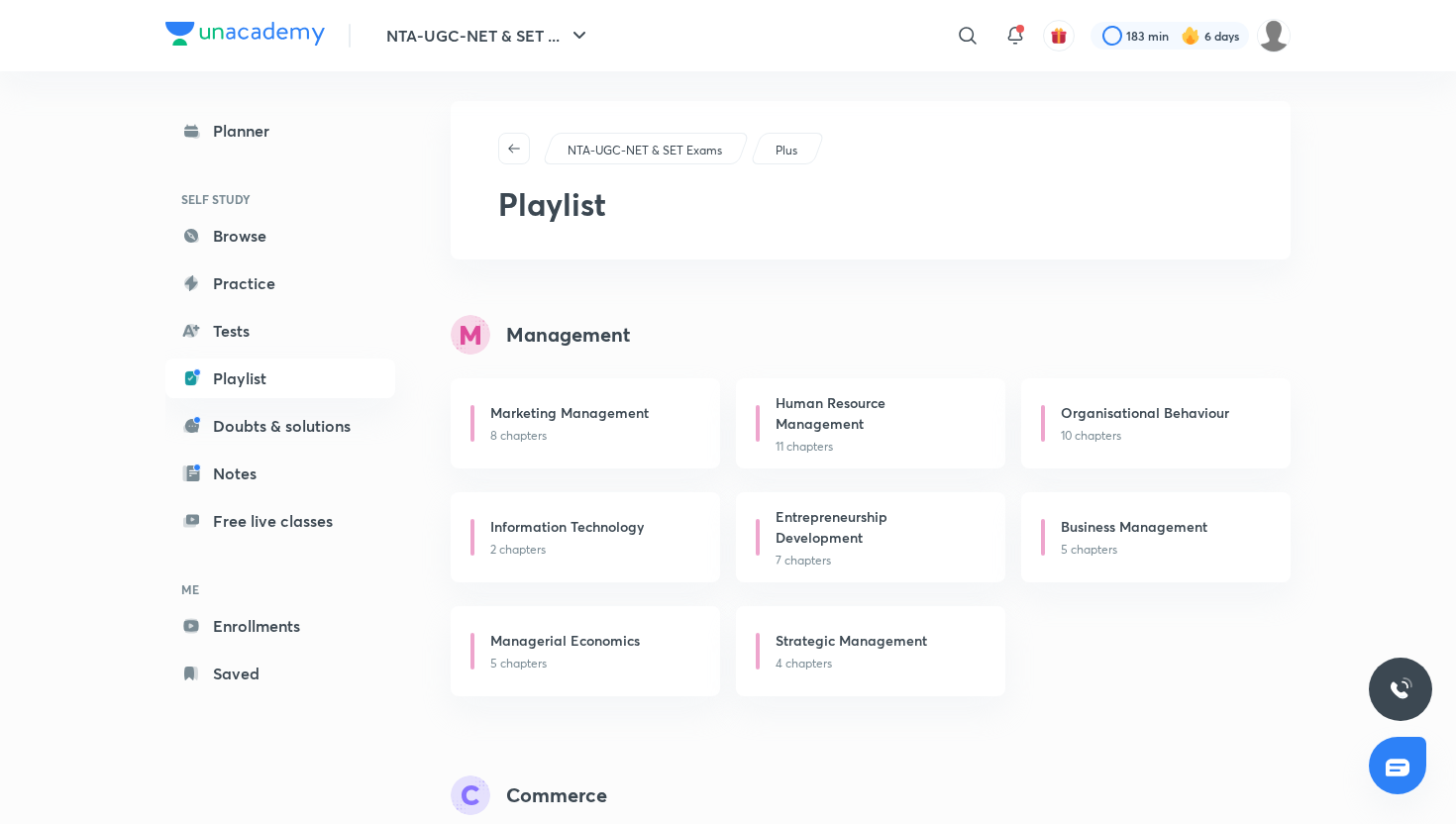 scroll, scrollTop: 0, scrollLeft: 0, axis: both 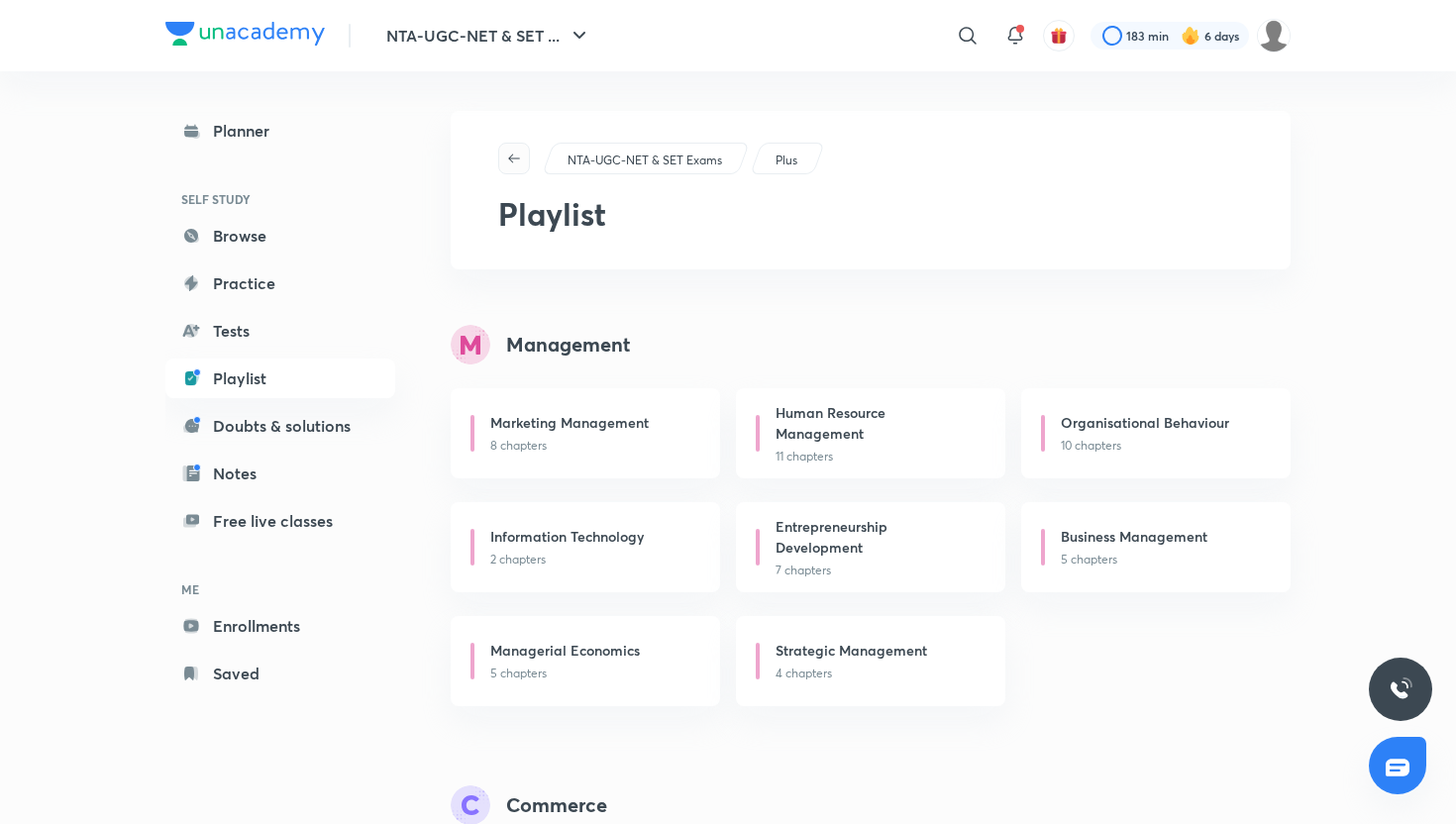 click 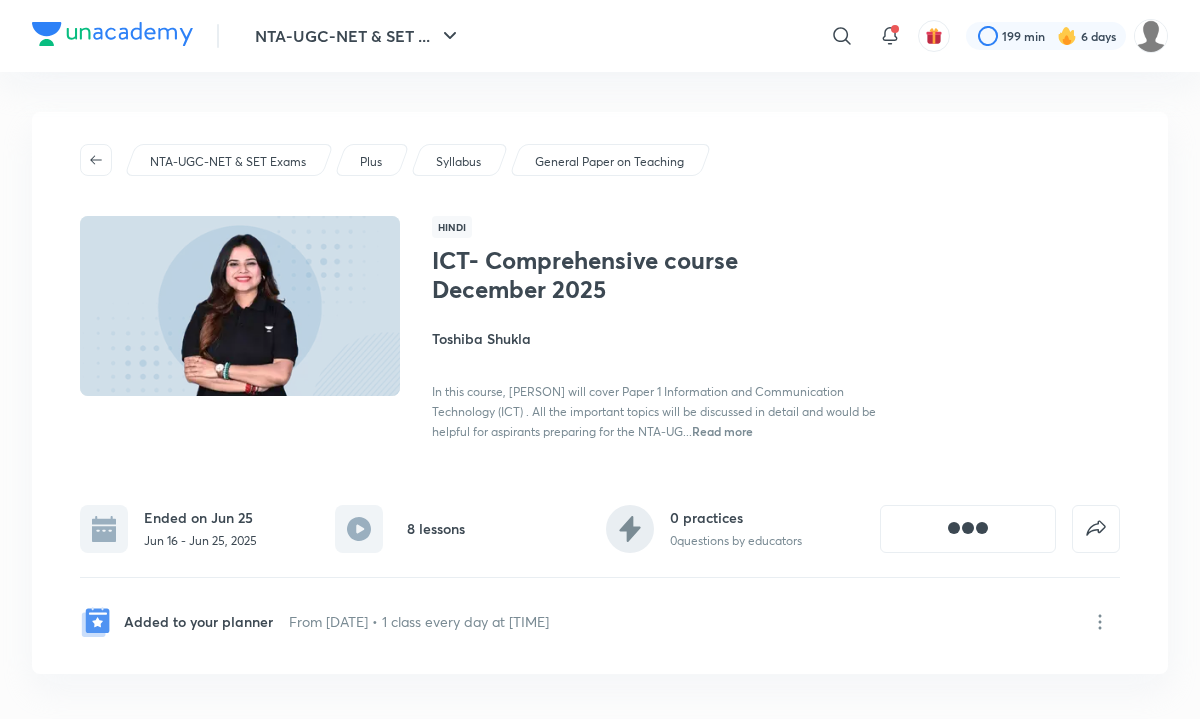 scroll, scrollTop: 0, scrollLeft: 0, axis: both 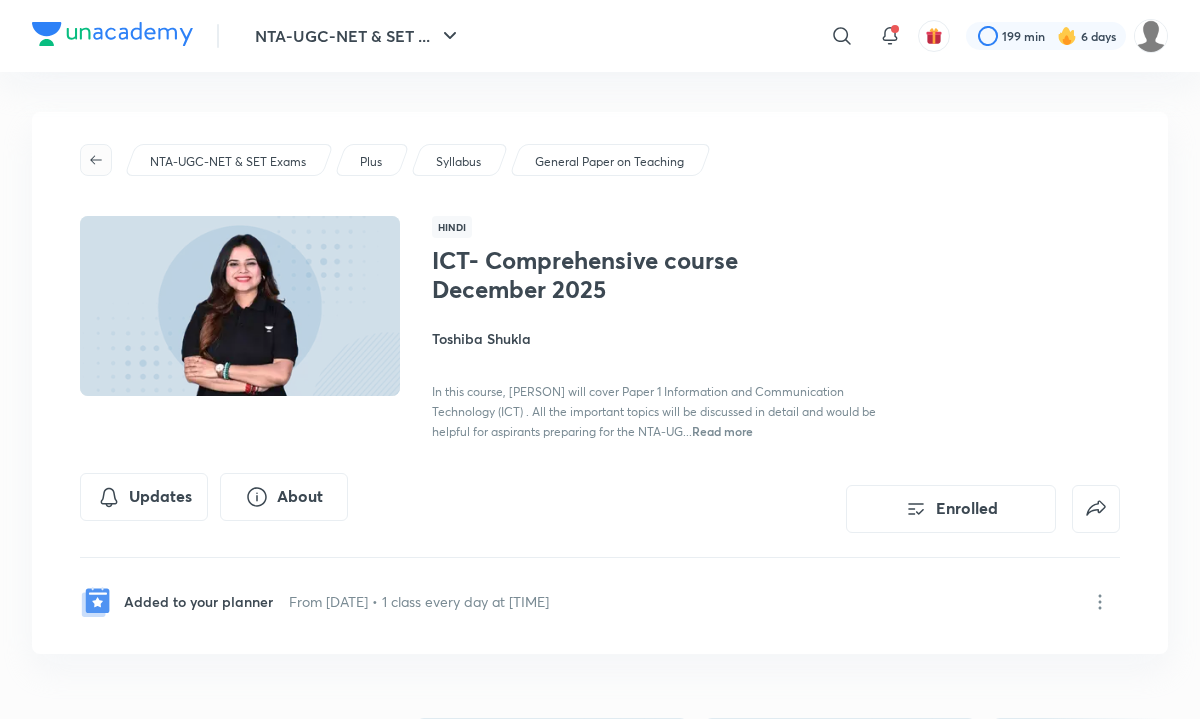 click 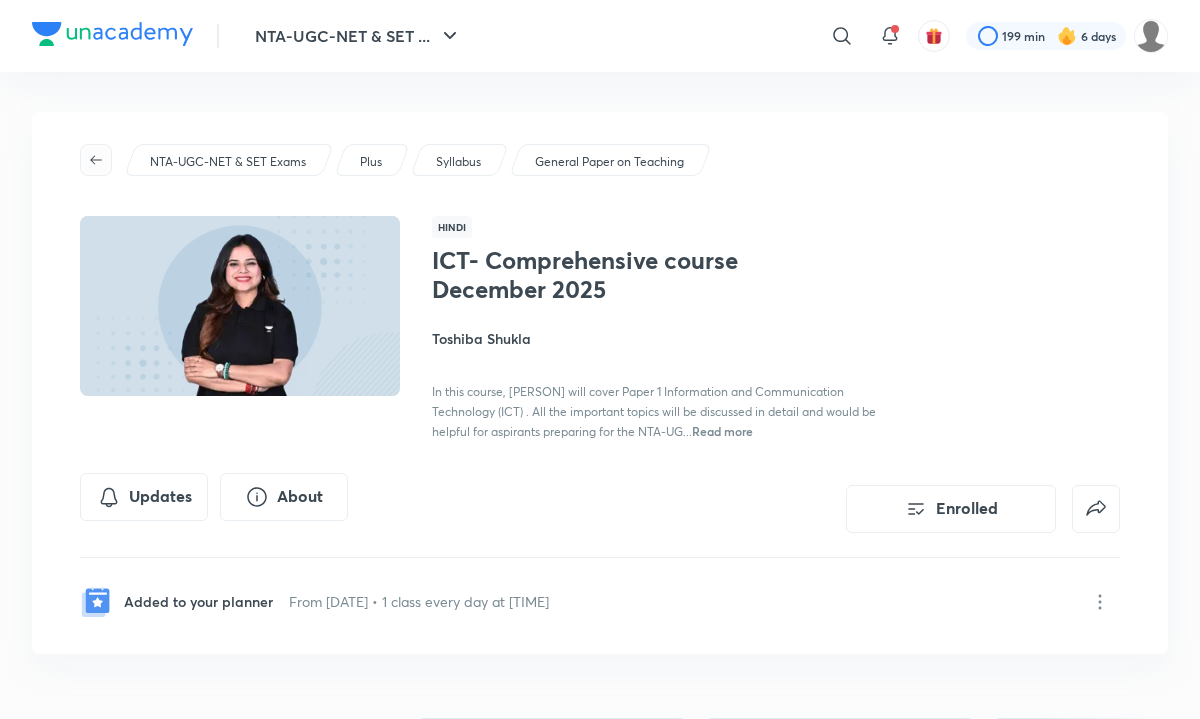 click 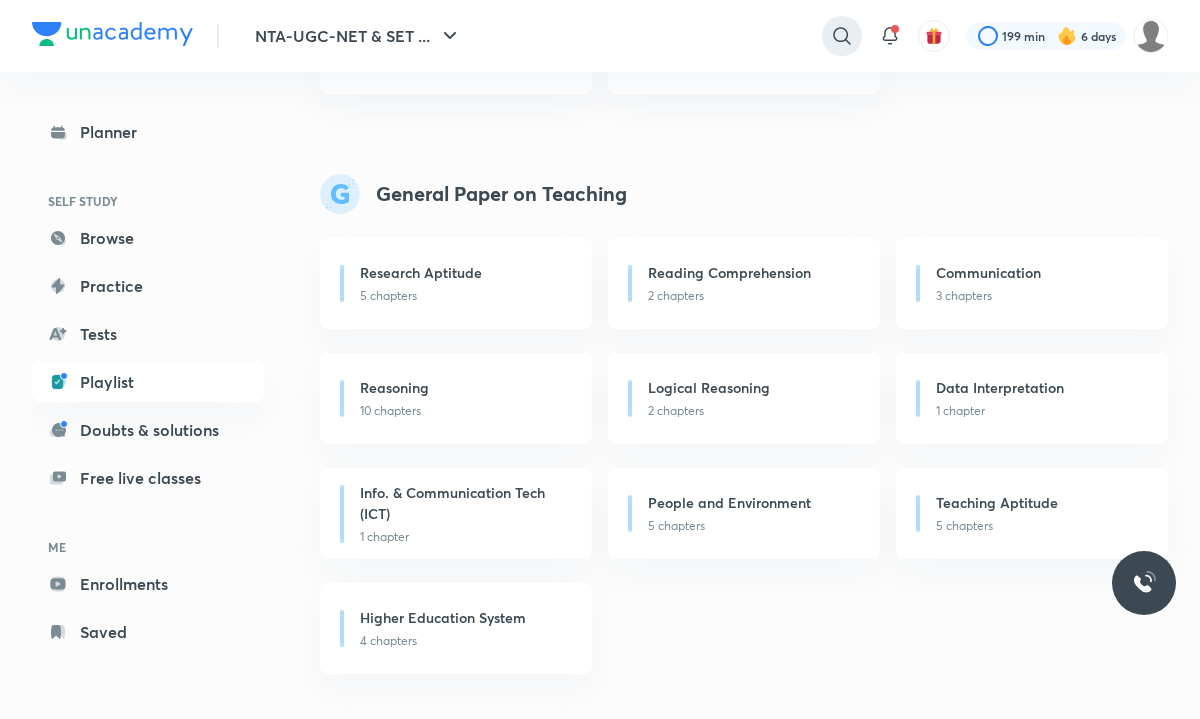 click 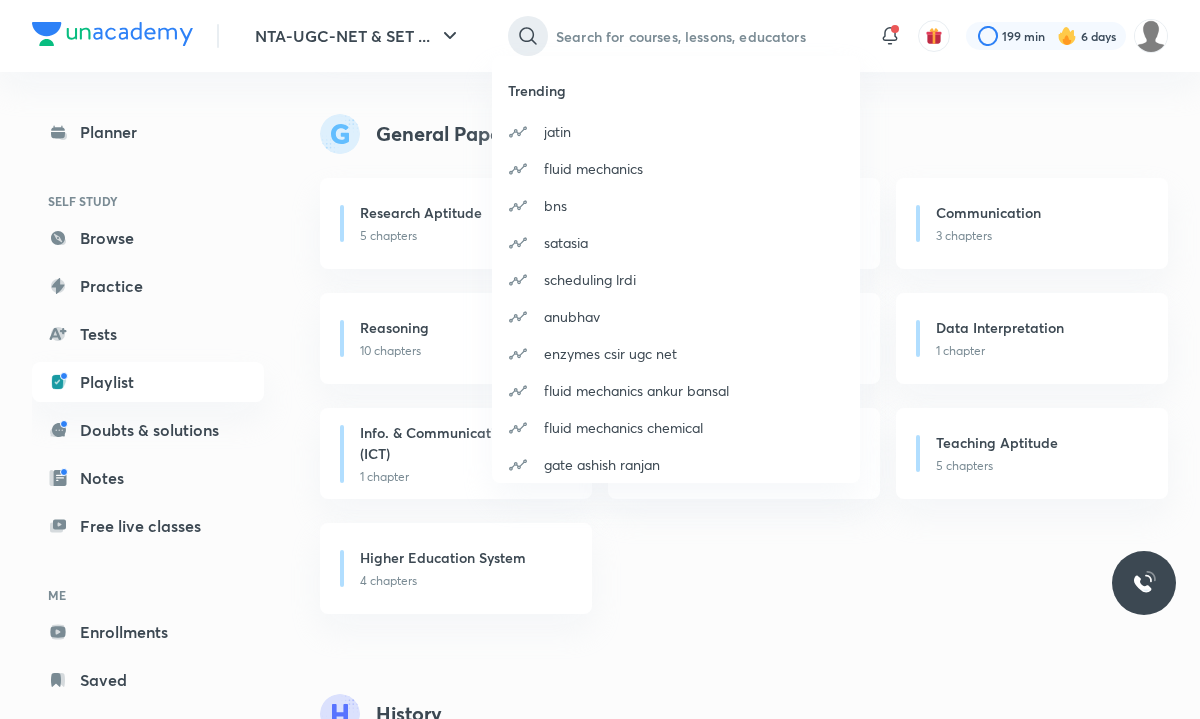 scroll, scrollTop: 2346, scrollLeft: 0, axis: vertical 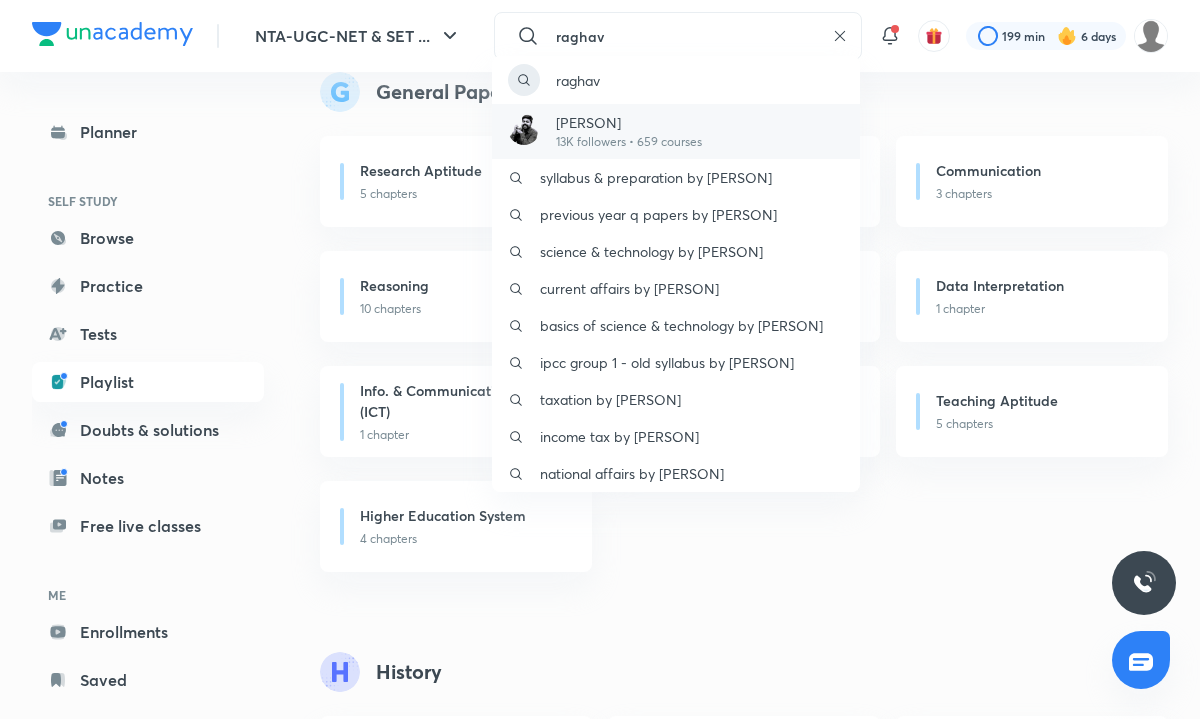 type on "raghav" 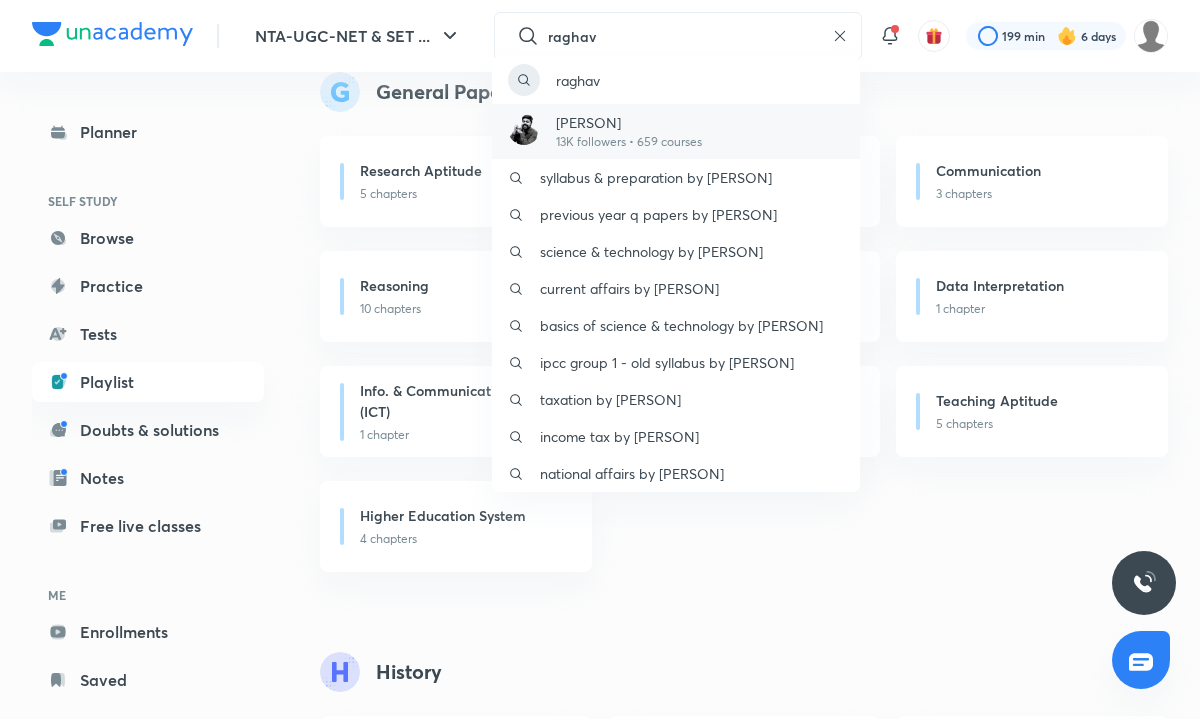 click on "13K followers • 659 courses" at bounding box center (629, 142) 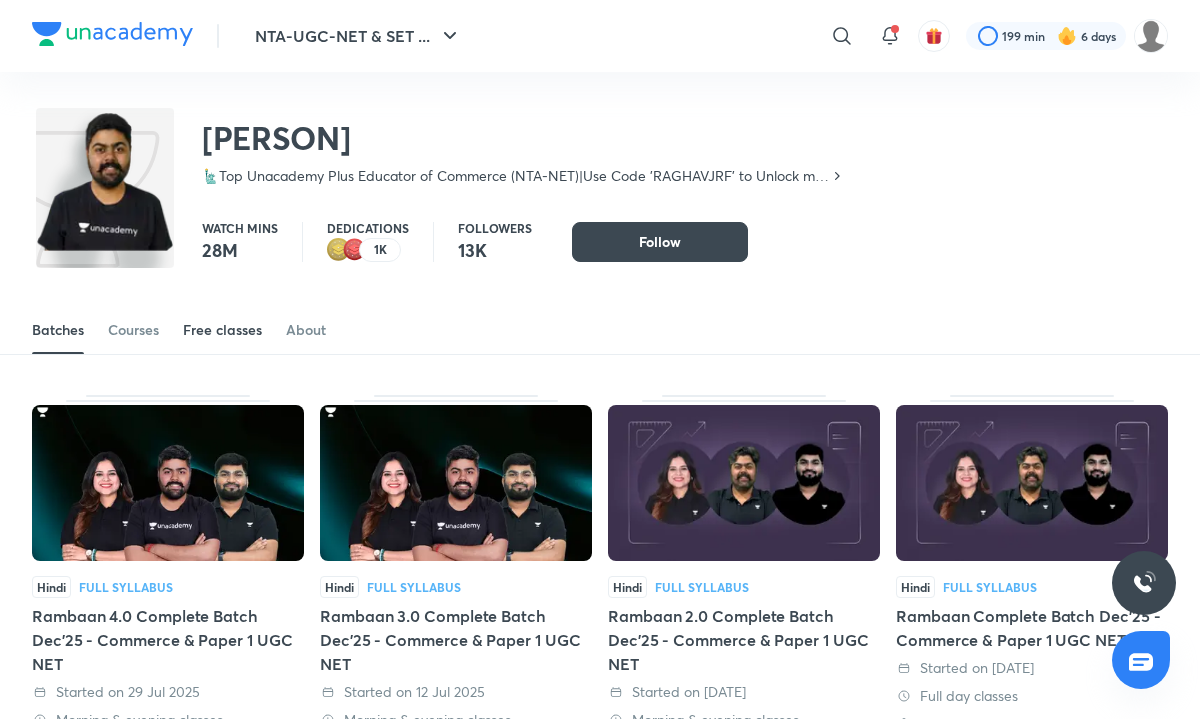 click on "Free classes" at bounding box center (222, 330) 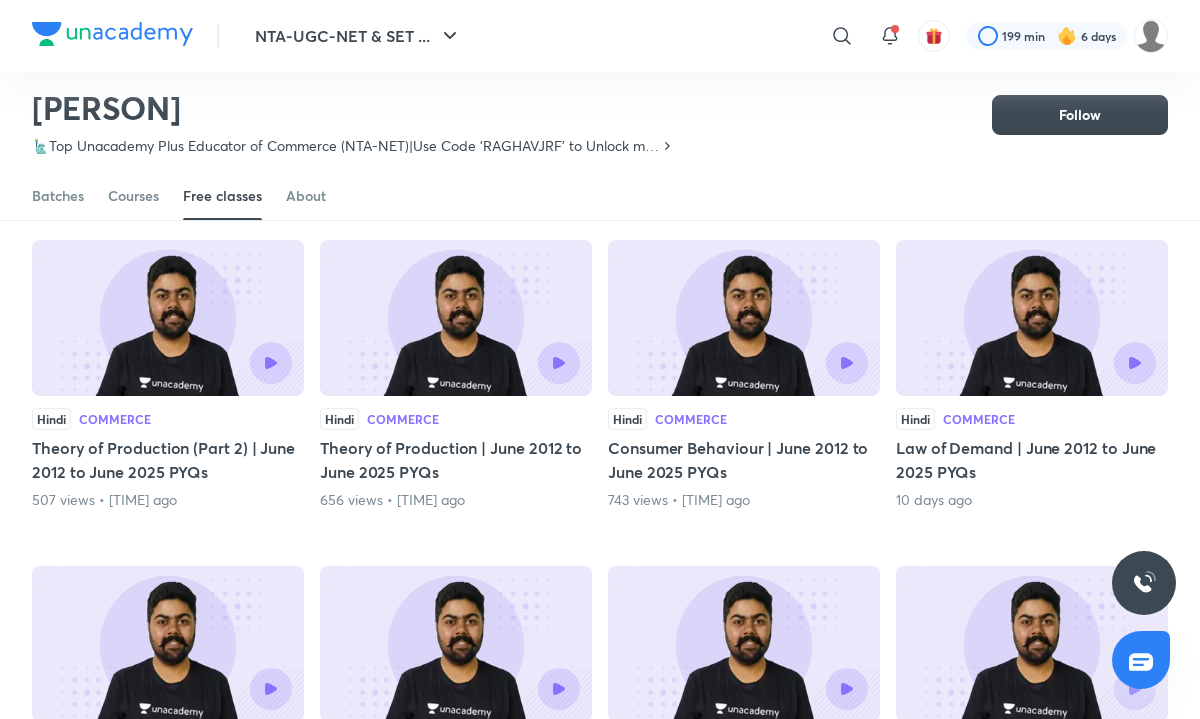 scroll, scrollTop: 483, scrollLeft: 0, axis: vertical 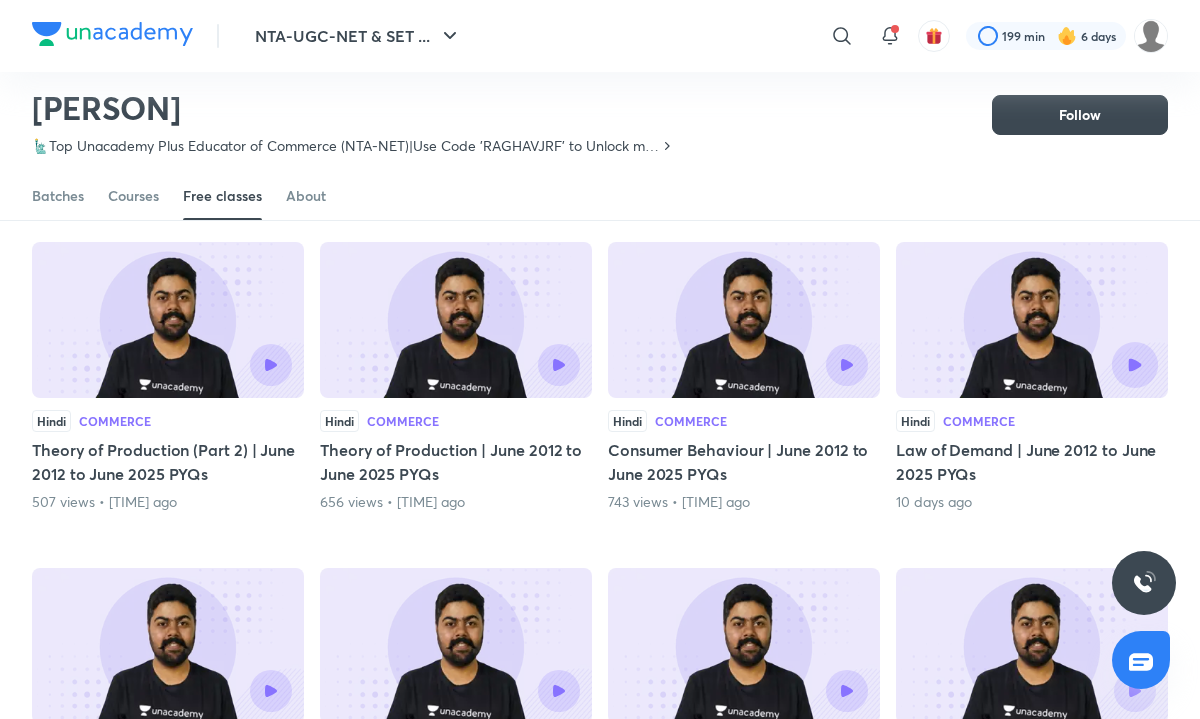 click 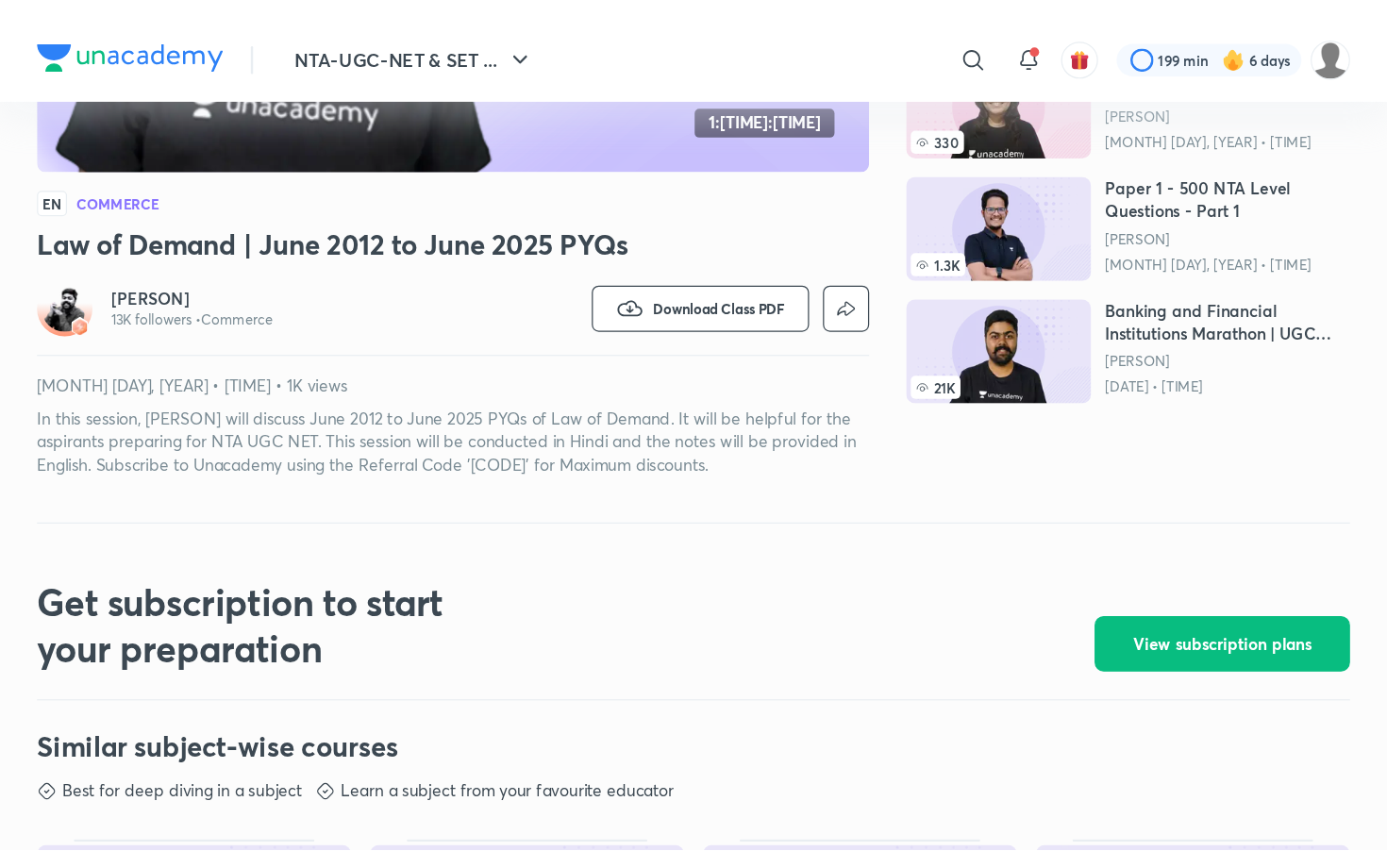 scroll, scrollTop: 0, scrollLeft: 0, axis: both 